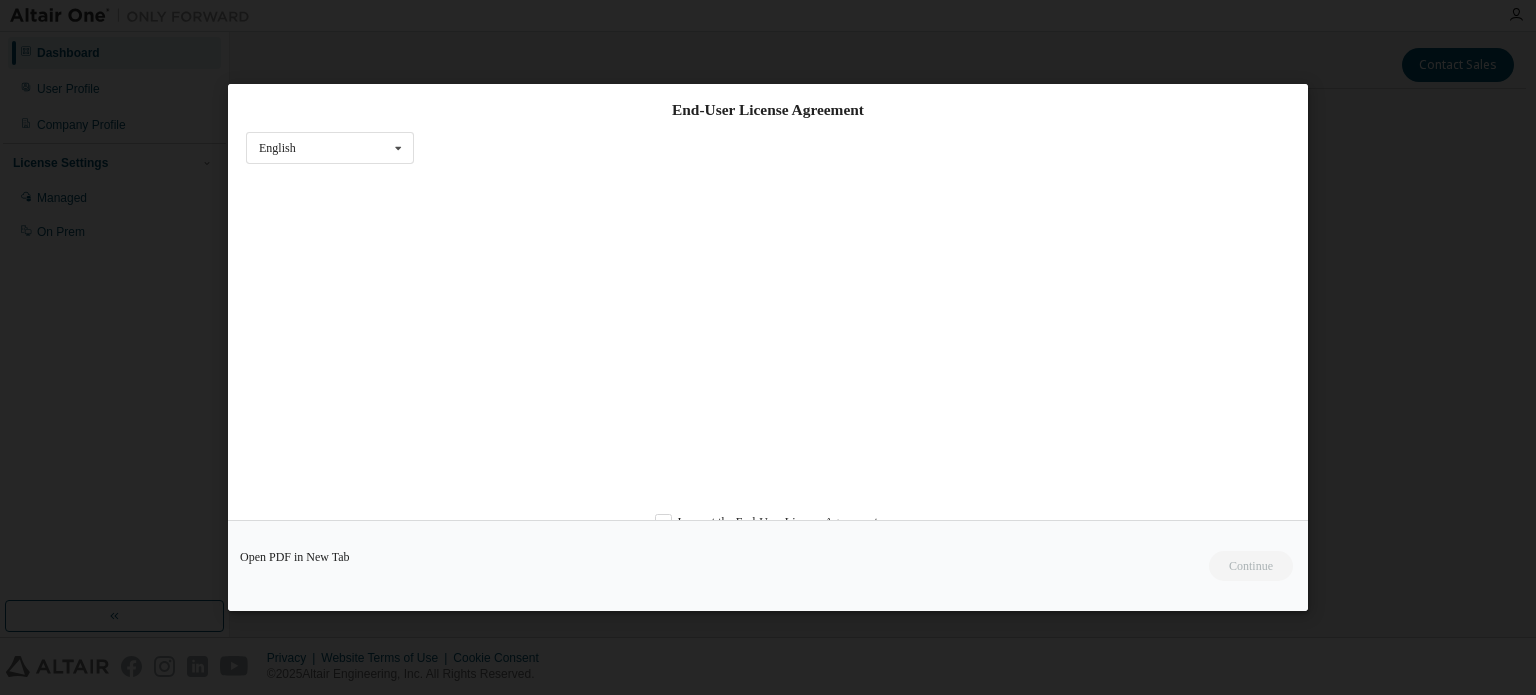 scroll, scrollTop: 0, scrollLeft: 0, axis: both 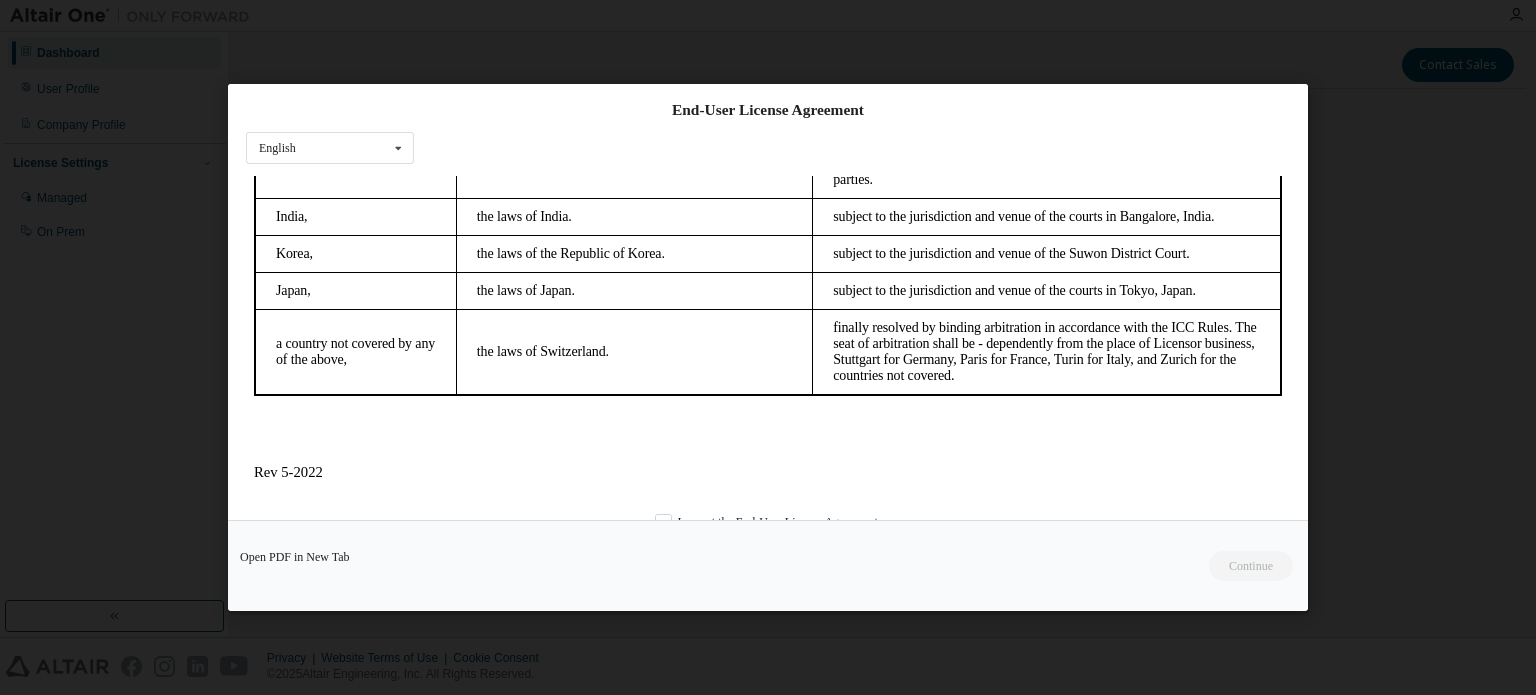 drag, startPoint x: 1272, startPoint y: 333, endPoint x: 1221, endPoint y: 677, distance: 347.75998 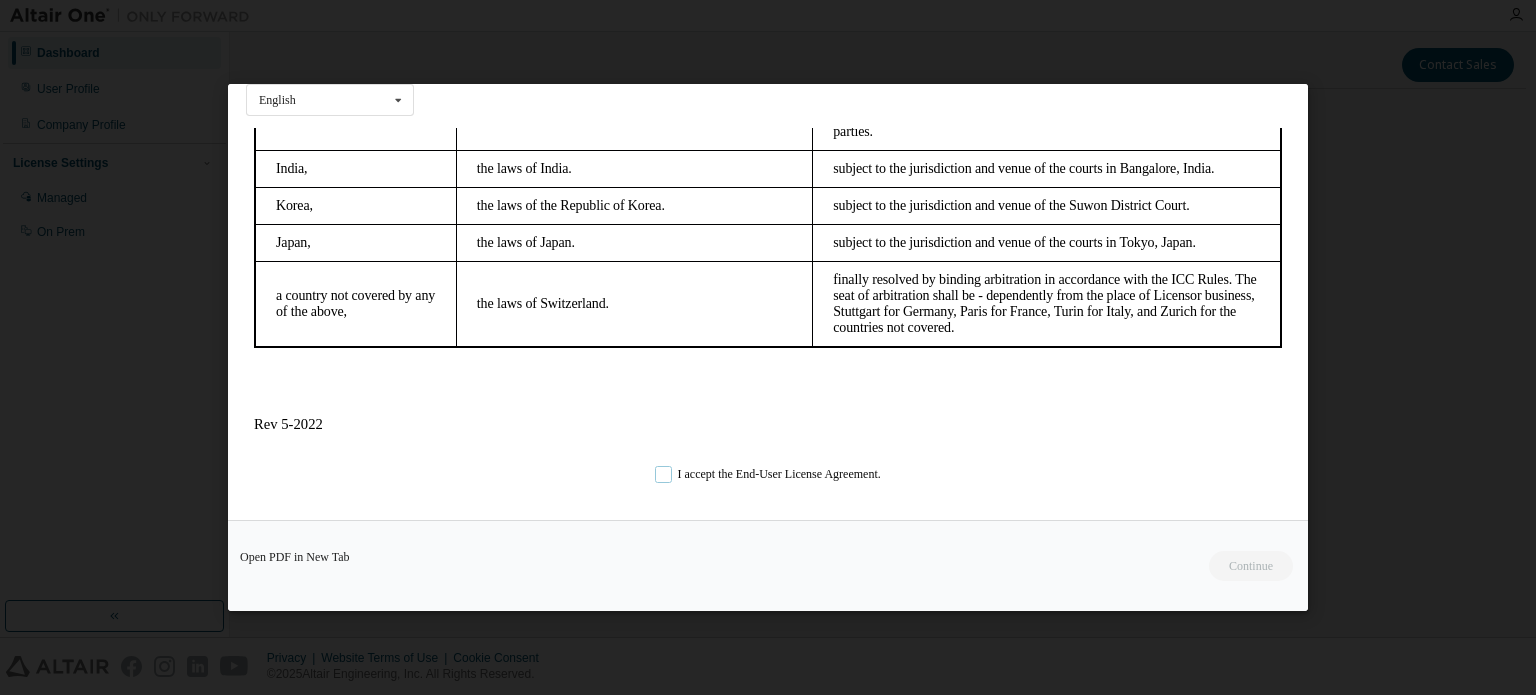 click on "I accept the End-User License Agreement." at bounding box center [768, 474] 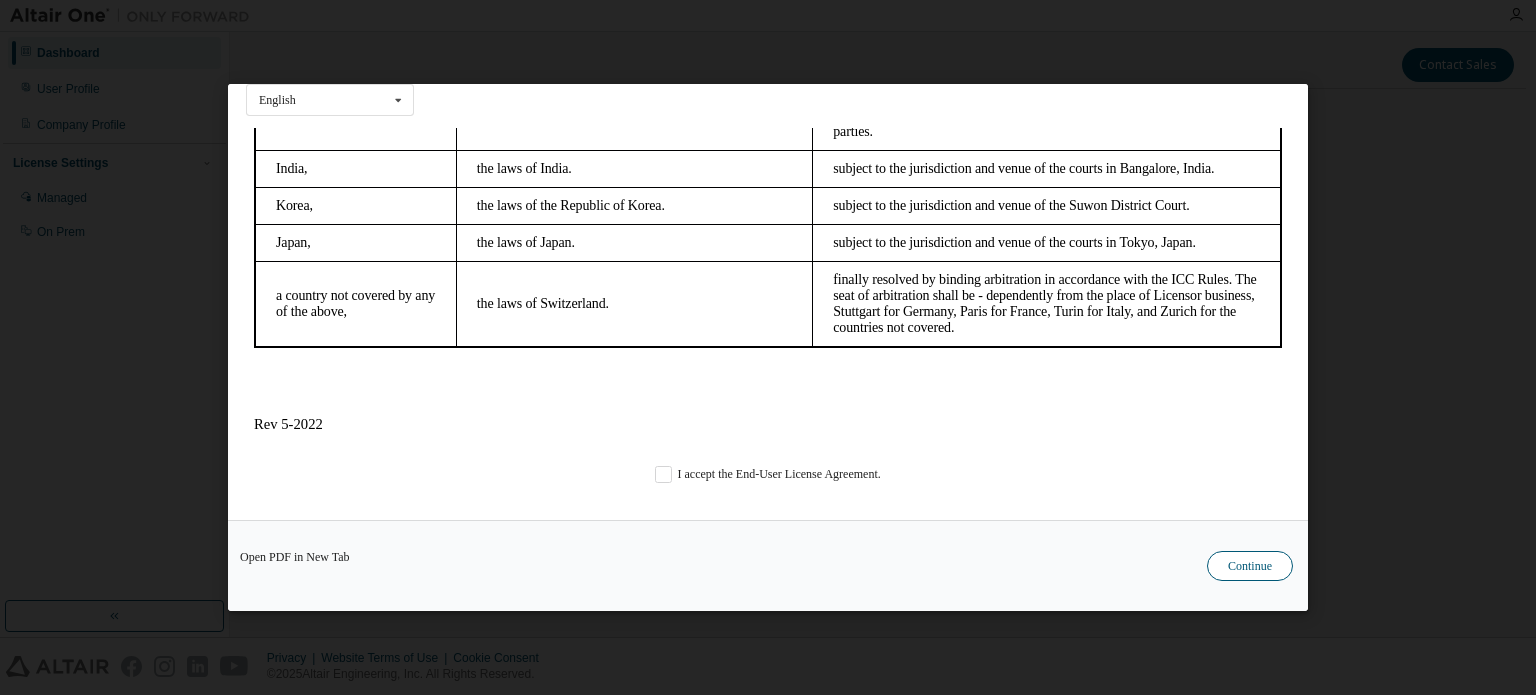 click on "Continue" at bounding box center (1250, 566) 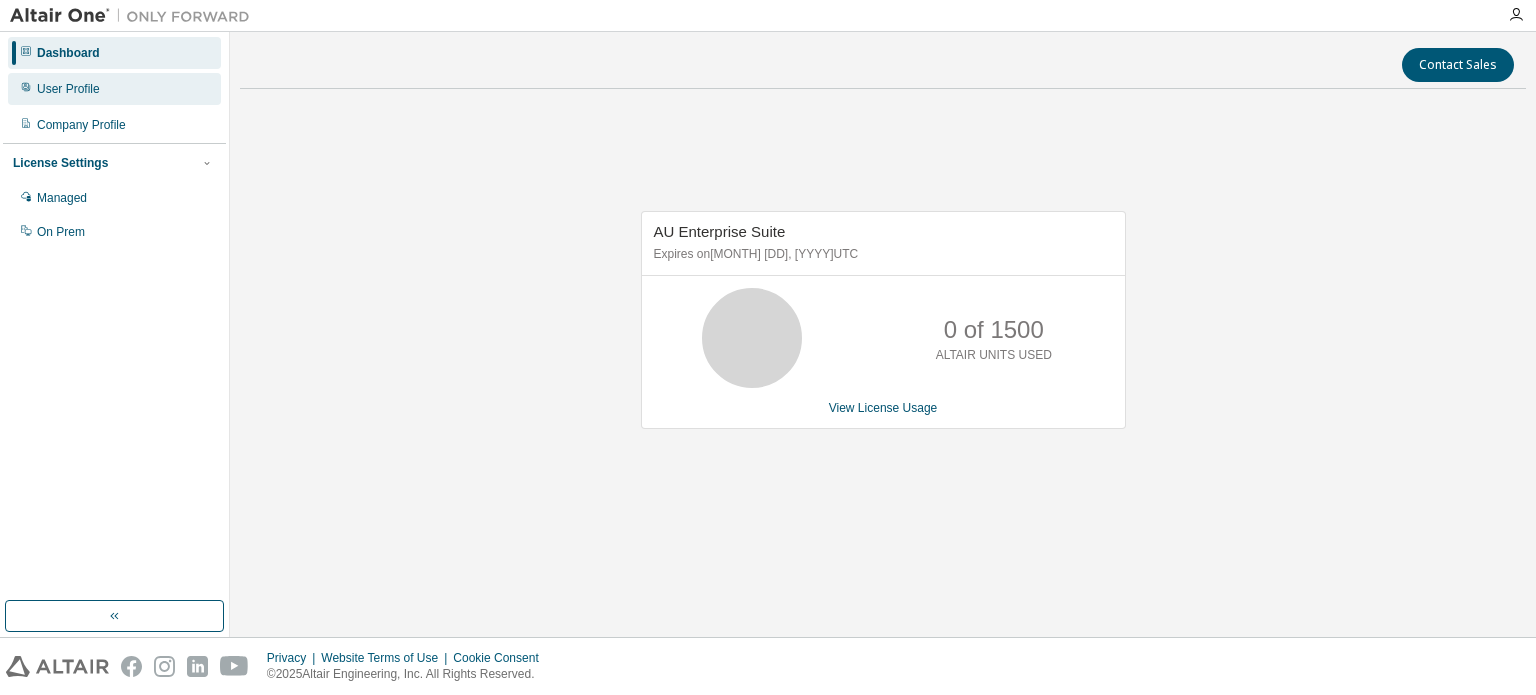 click on "User Profile" at bounding box center [114, 89] 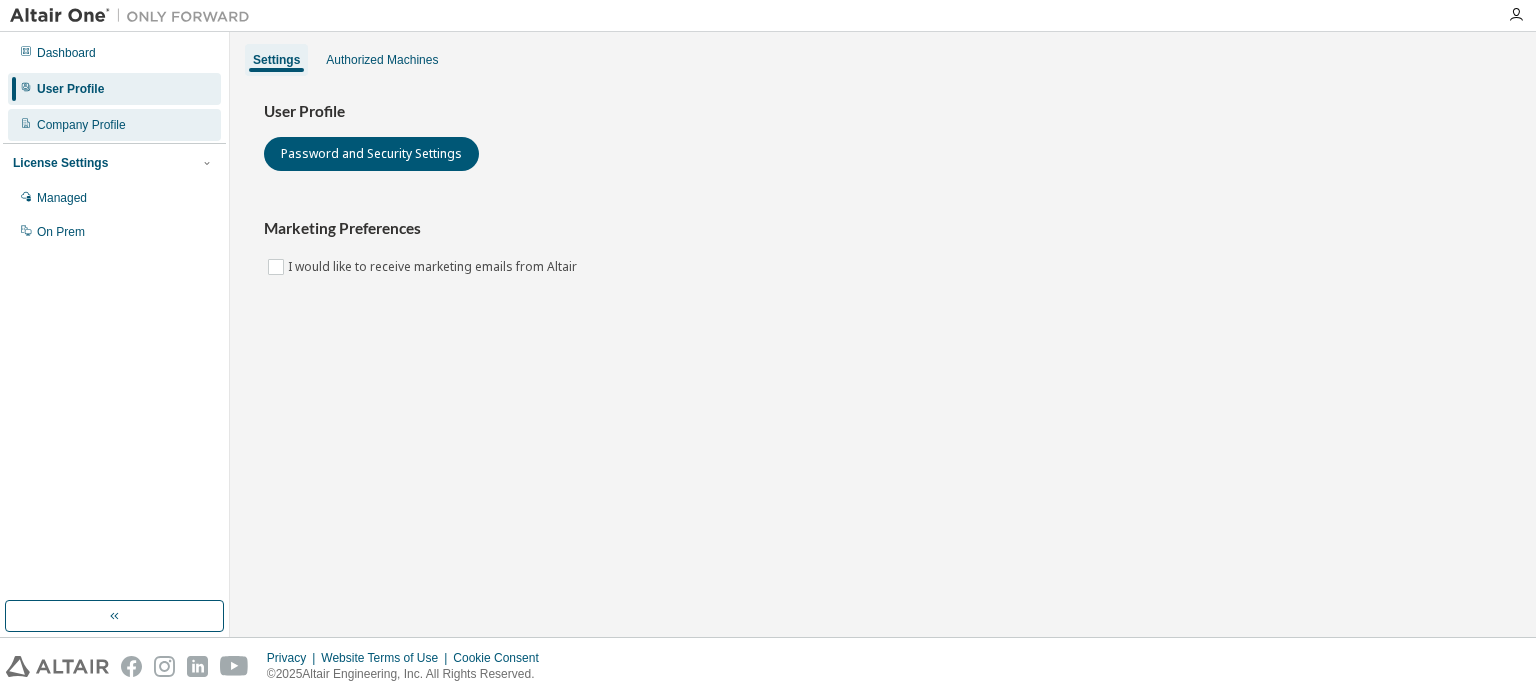 click on "Company Profile" at bounding box center [81, 125] 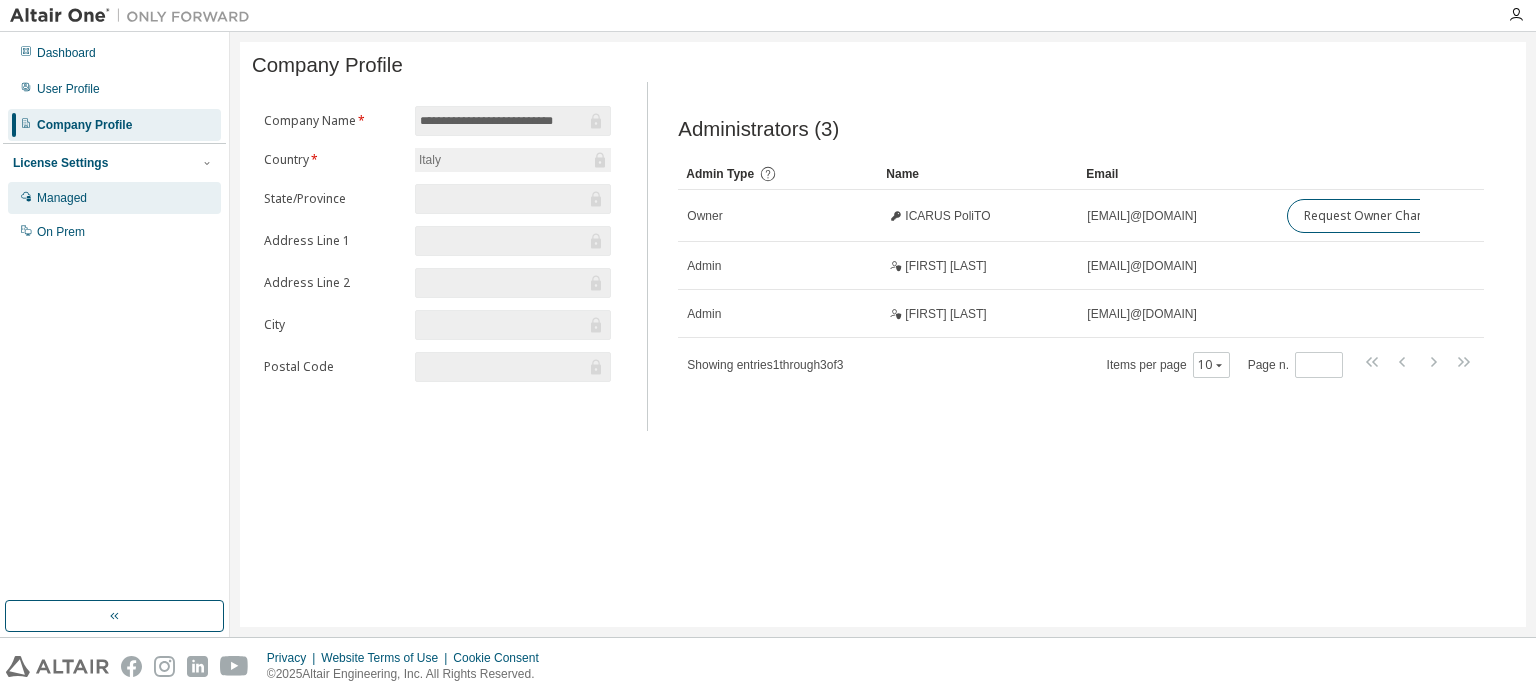 click on "Managed" at bounding box center (114, 198) 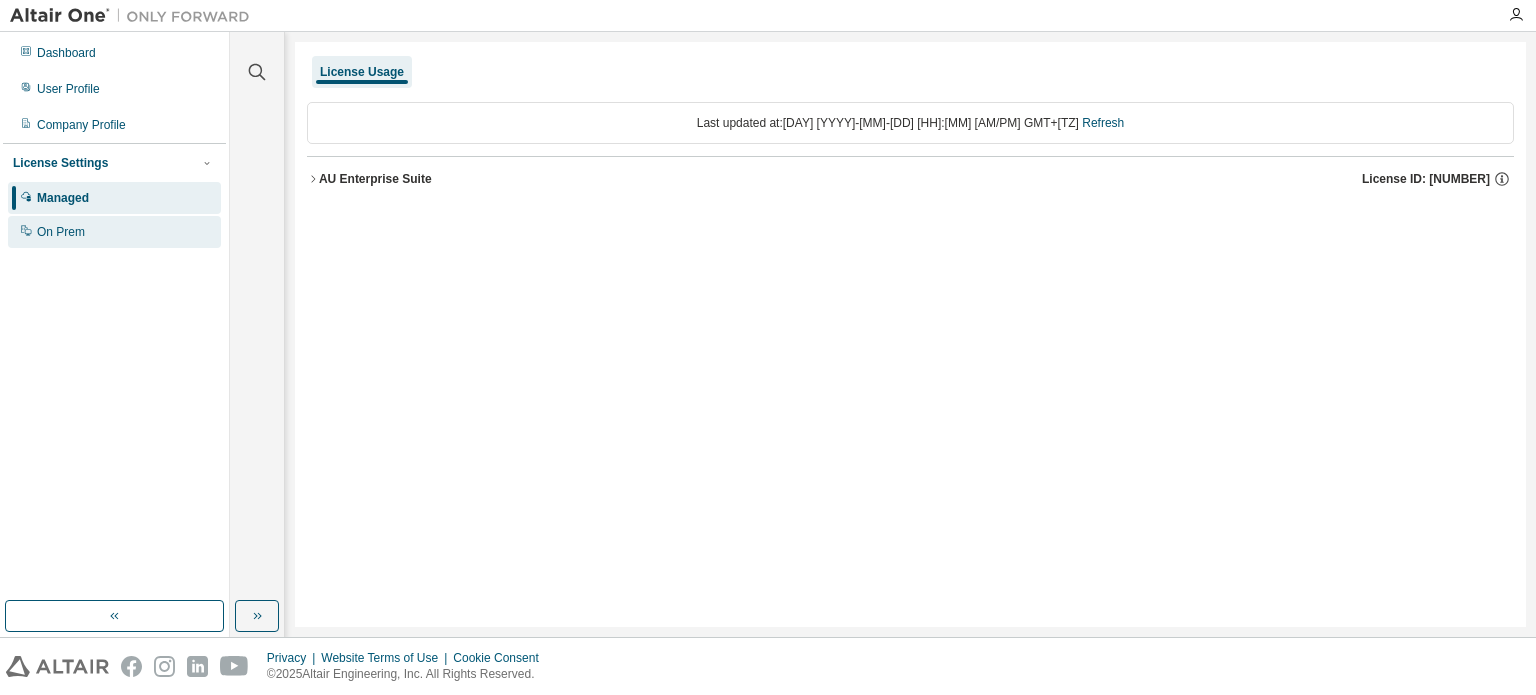 click on "On Prem" at bounding box center (61, 232) 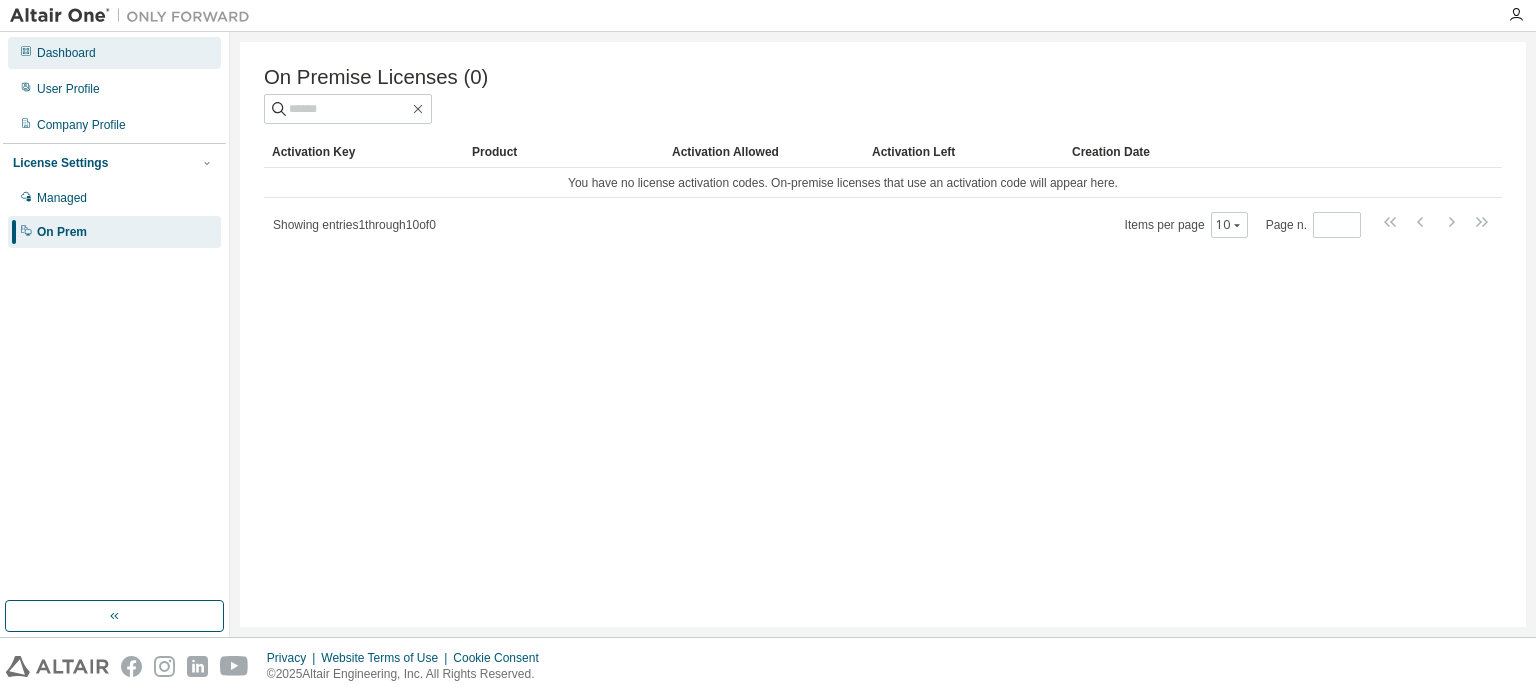 click on "Dashboard" at bounding box center (114, 53) 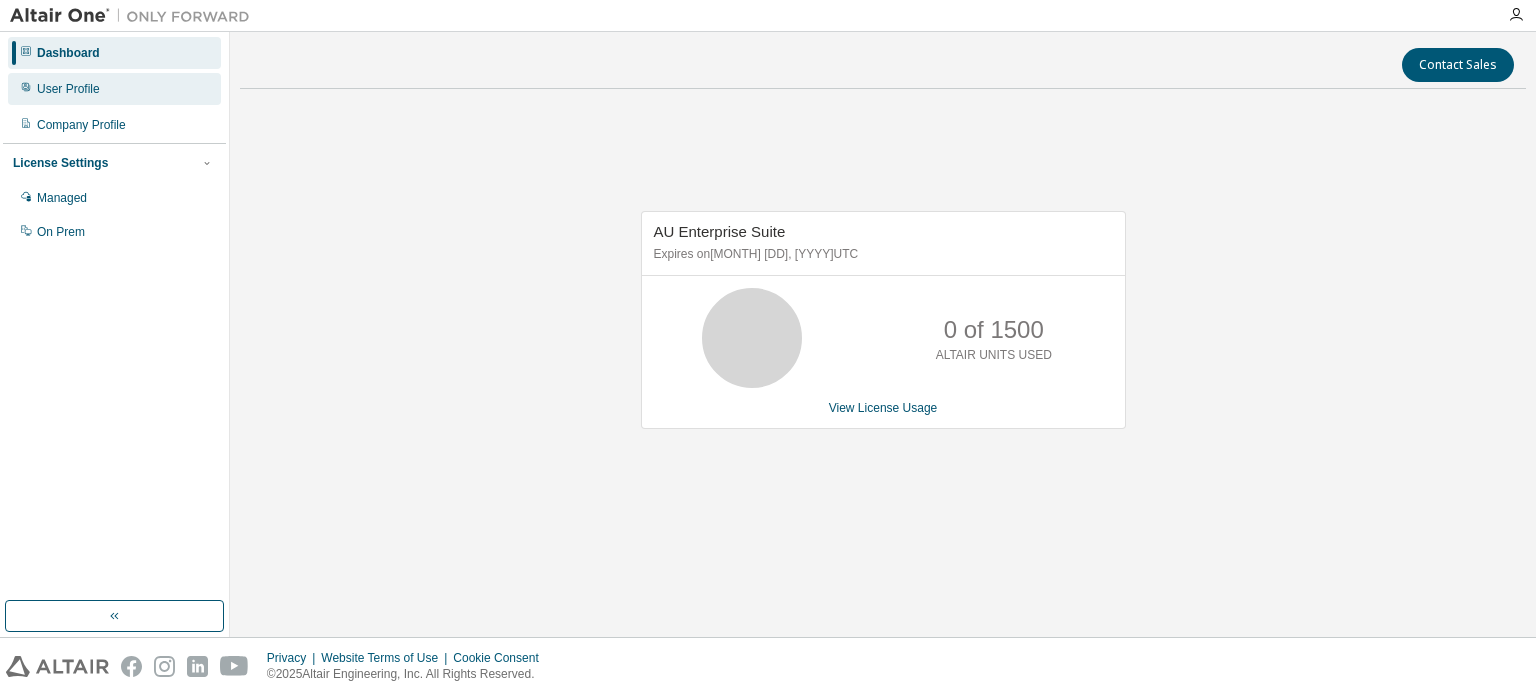 click on "User Profile" at bounding box center (68, 89) 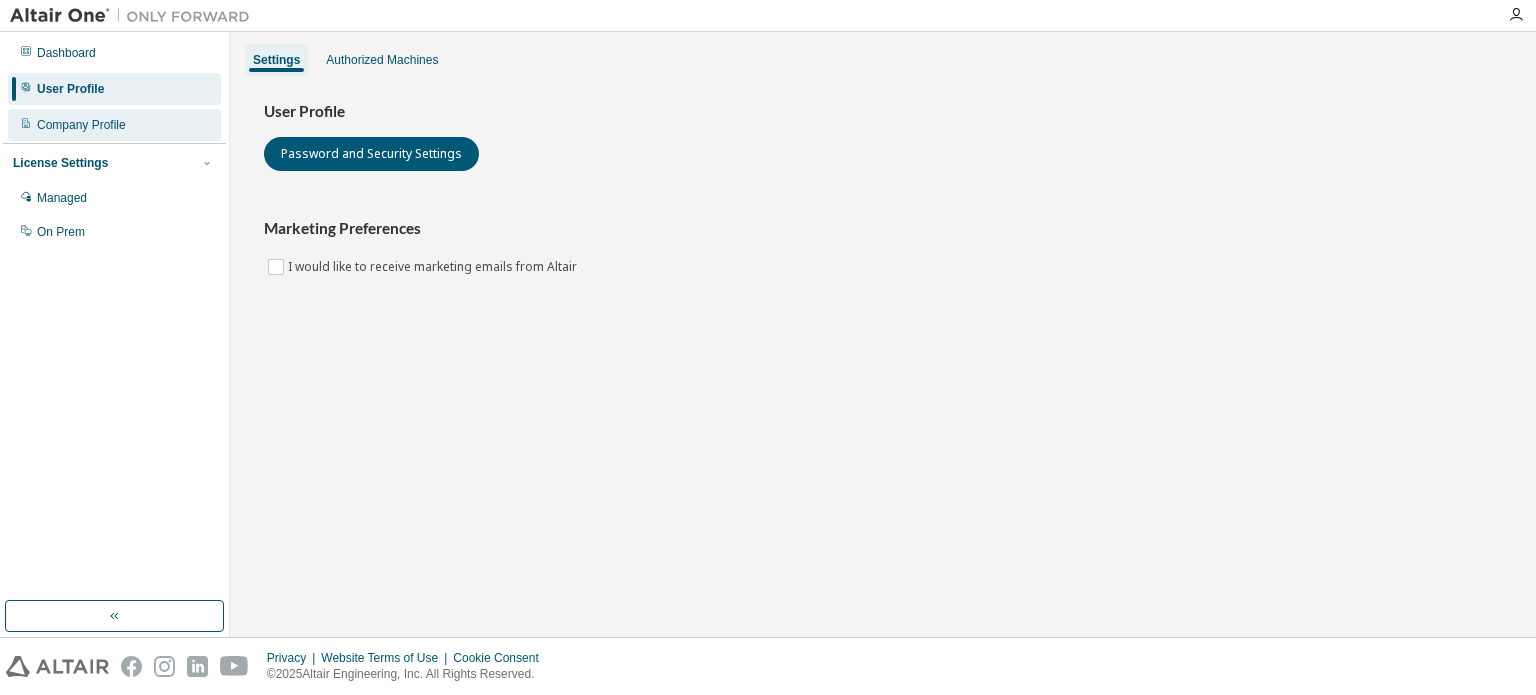 click on "Company Profile" at bounding box center [114, 125] 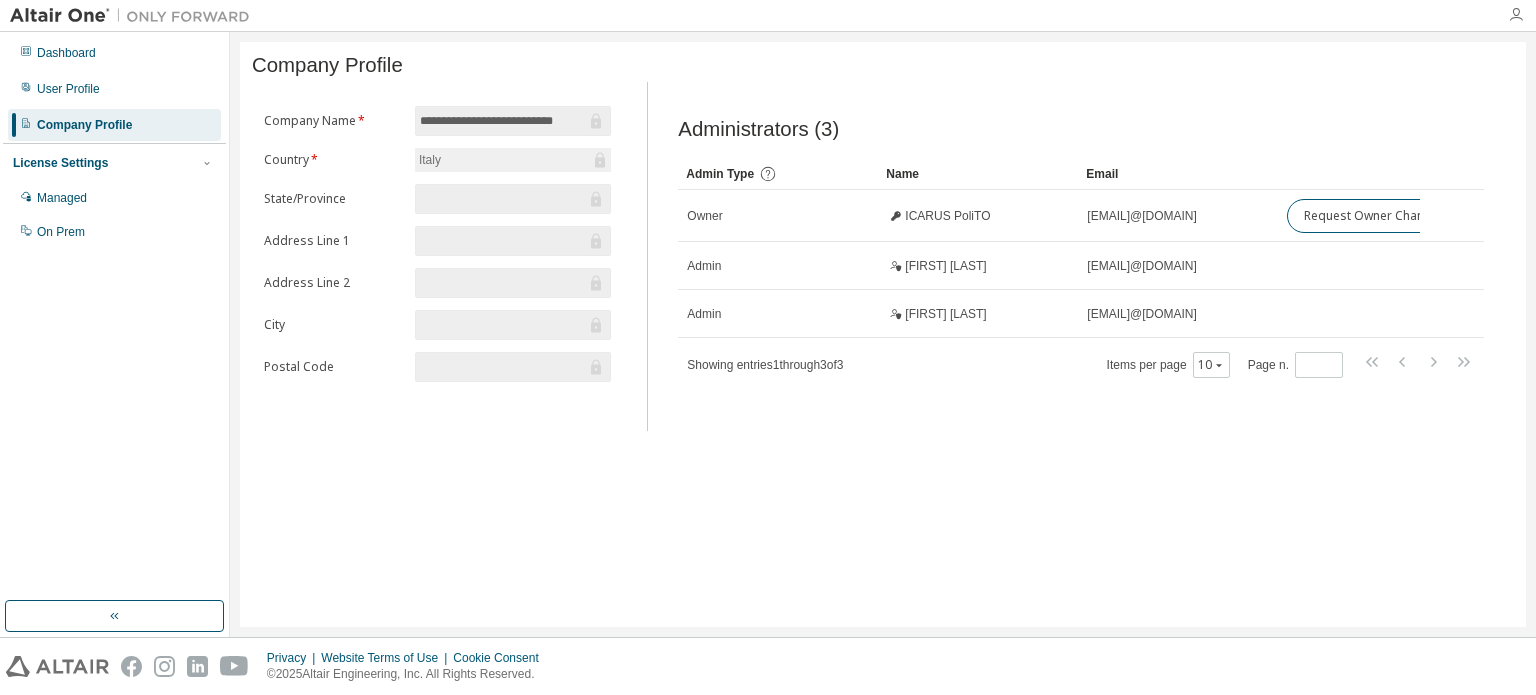 click at bounding box center [1516, 15] 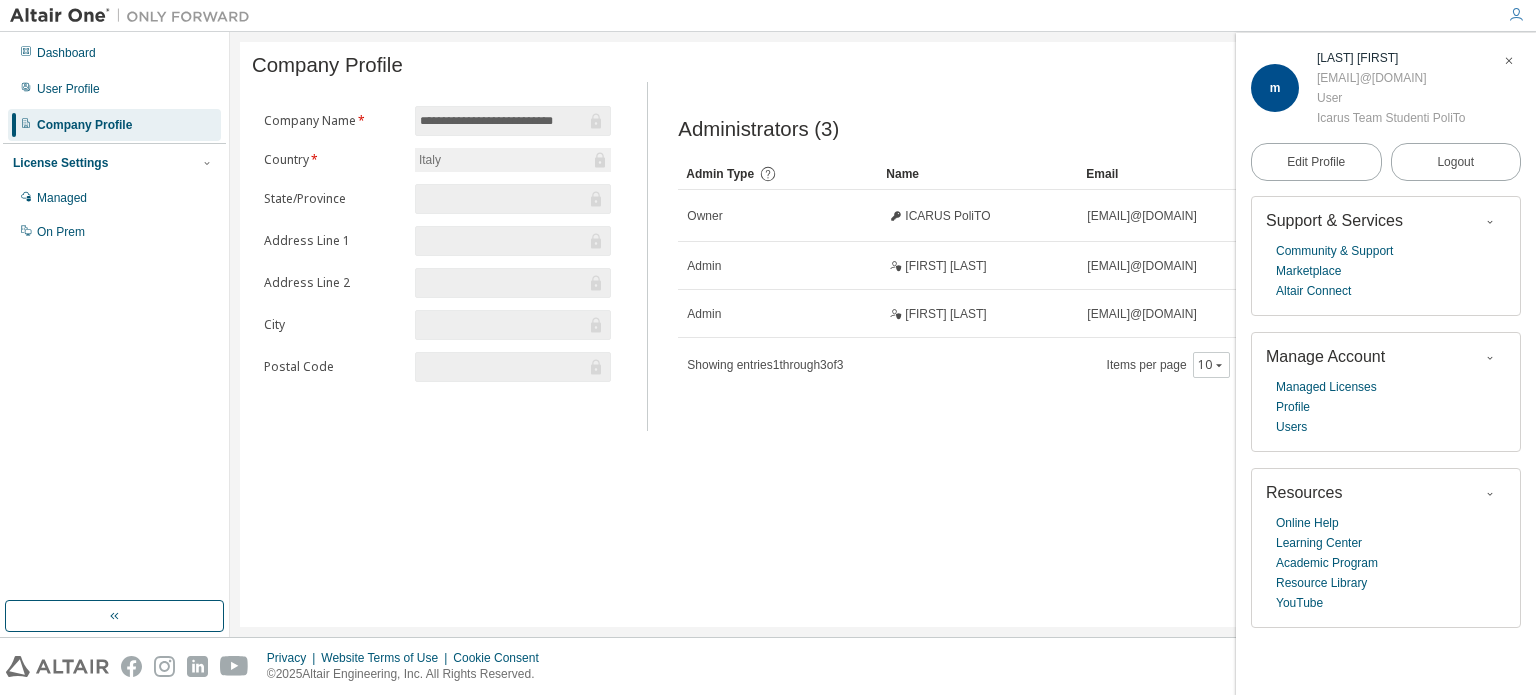 click on "**********" at bounding box center [883, 334] 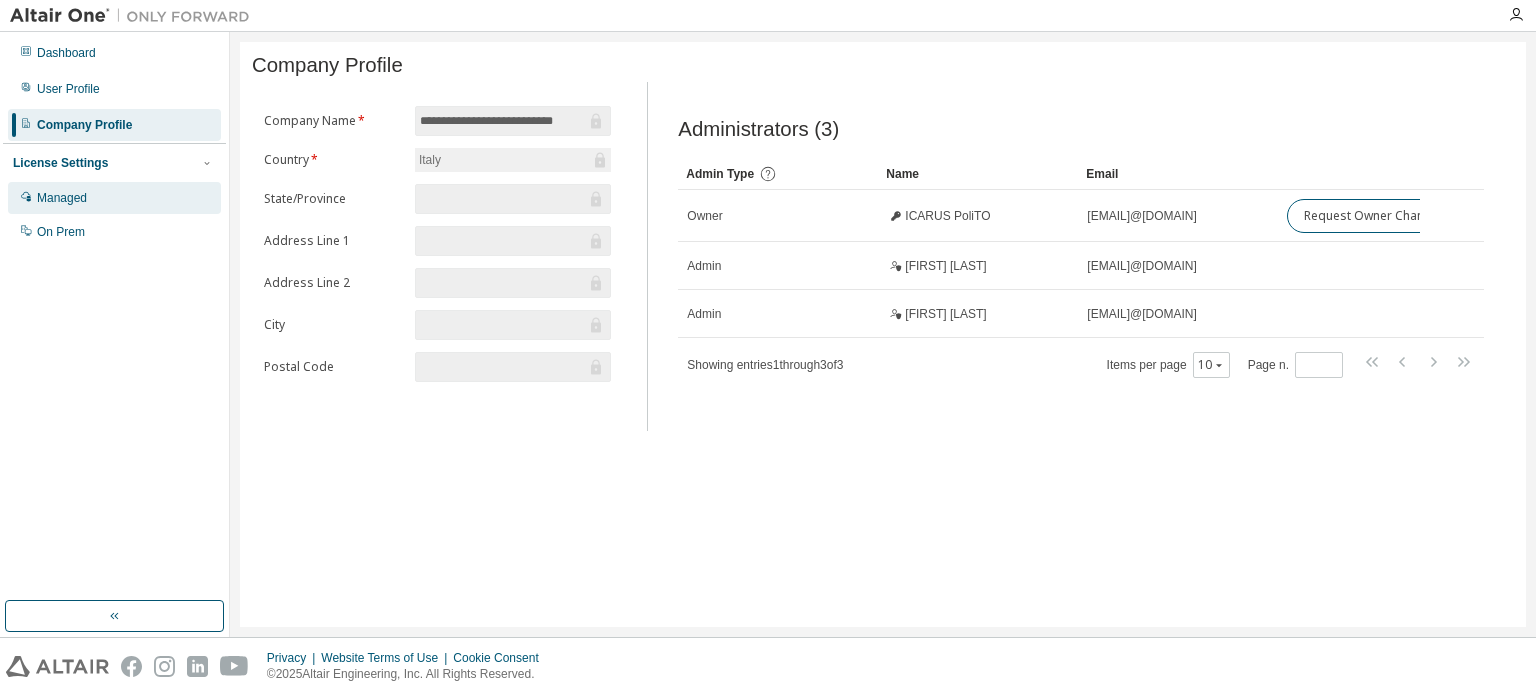click on "Managed" at bounding box center [62, 198] 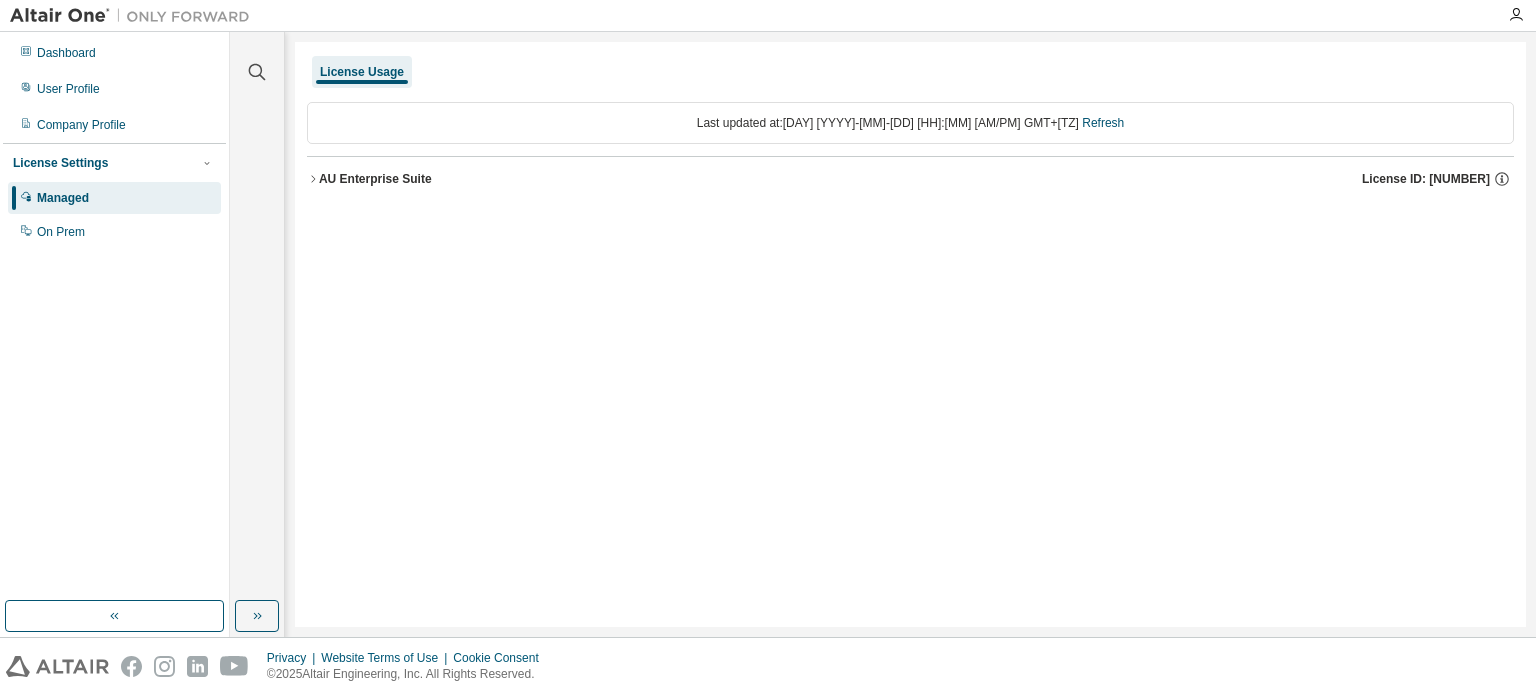 click 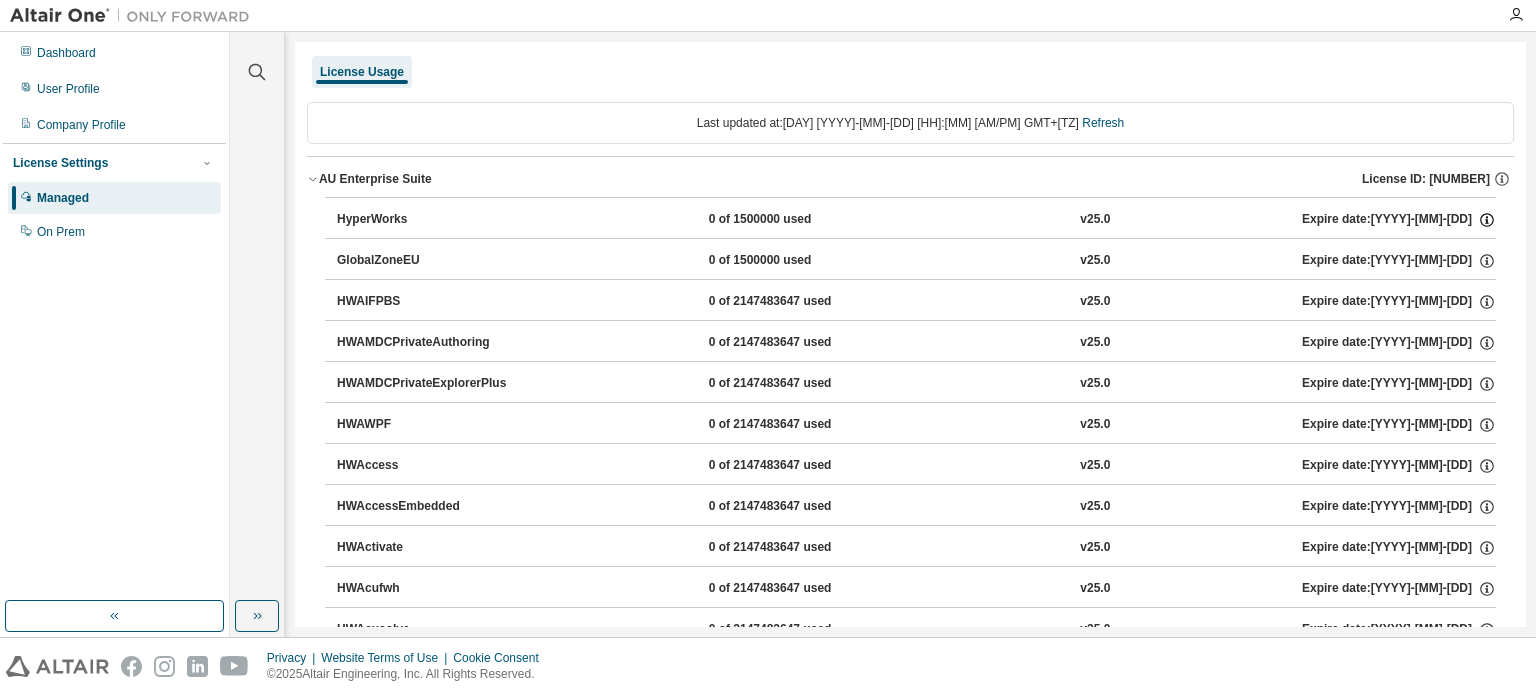 click 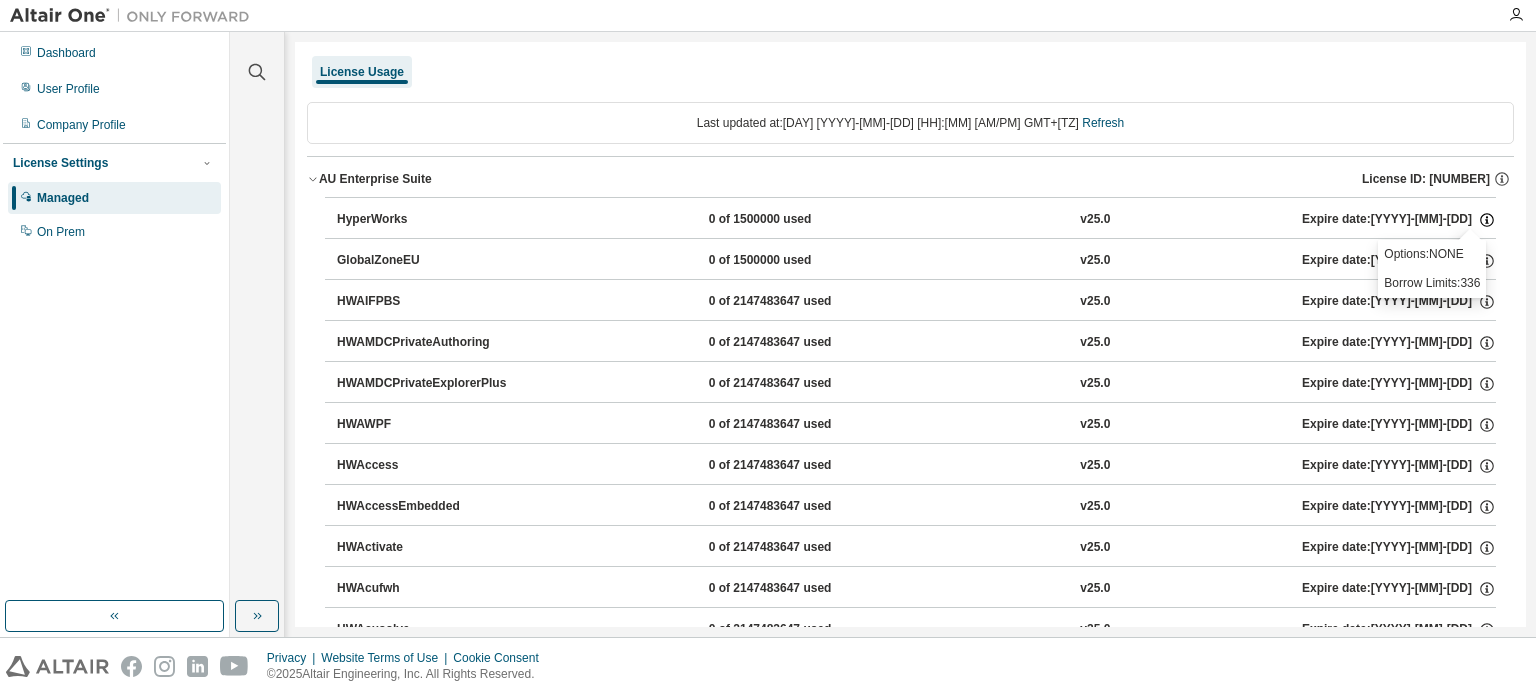 click 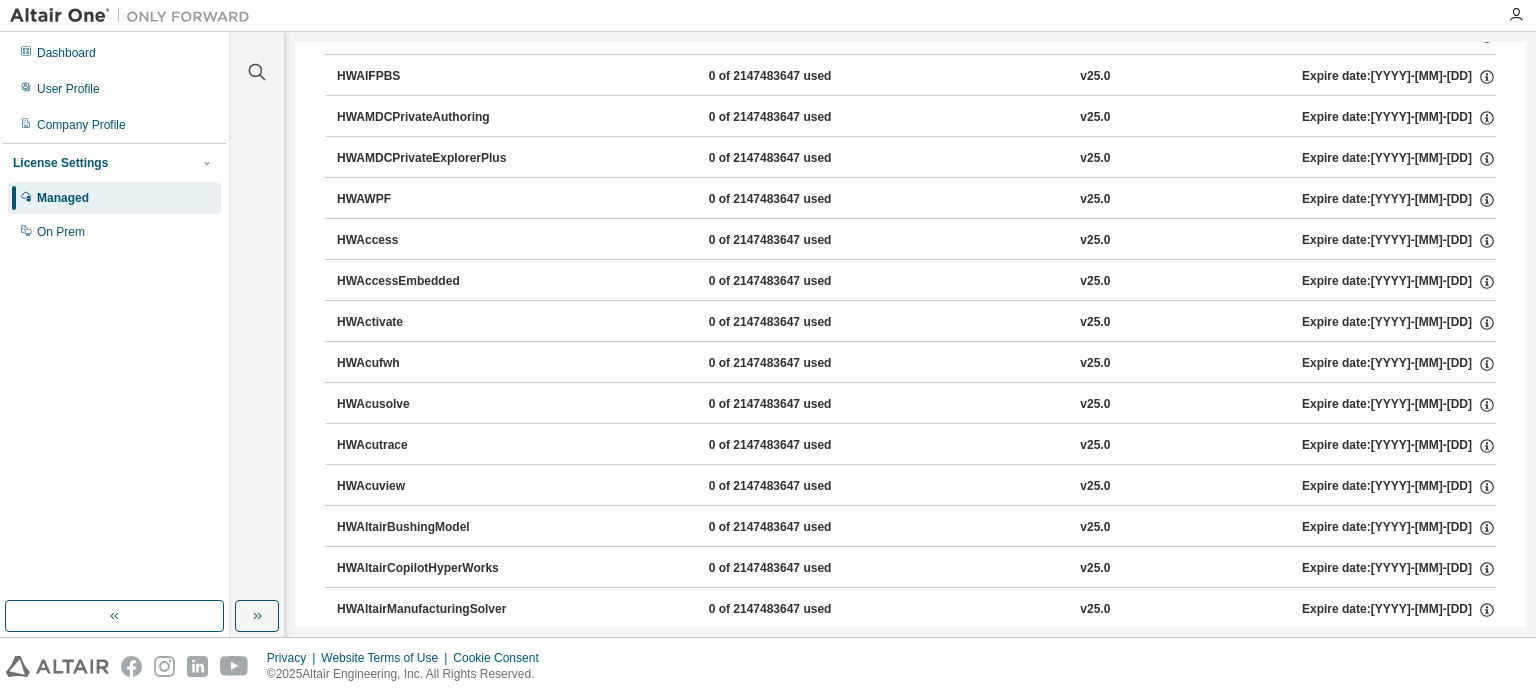 scroll, scrollTop: 0, scrollLeft: 0, axis: both 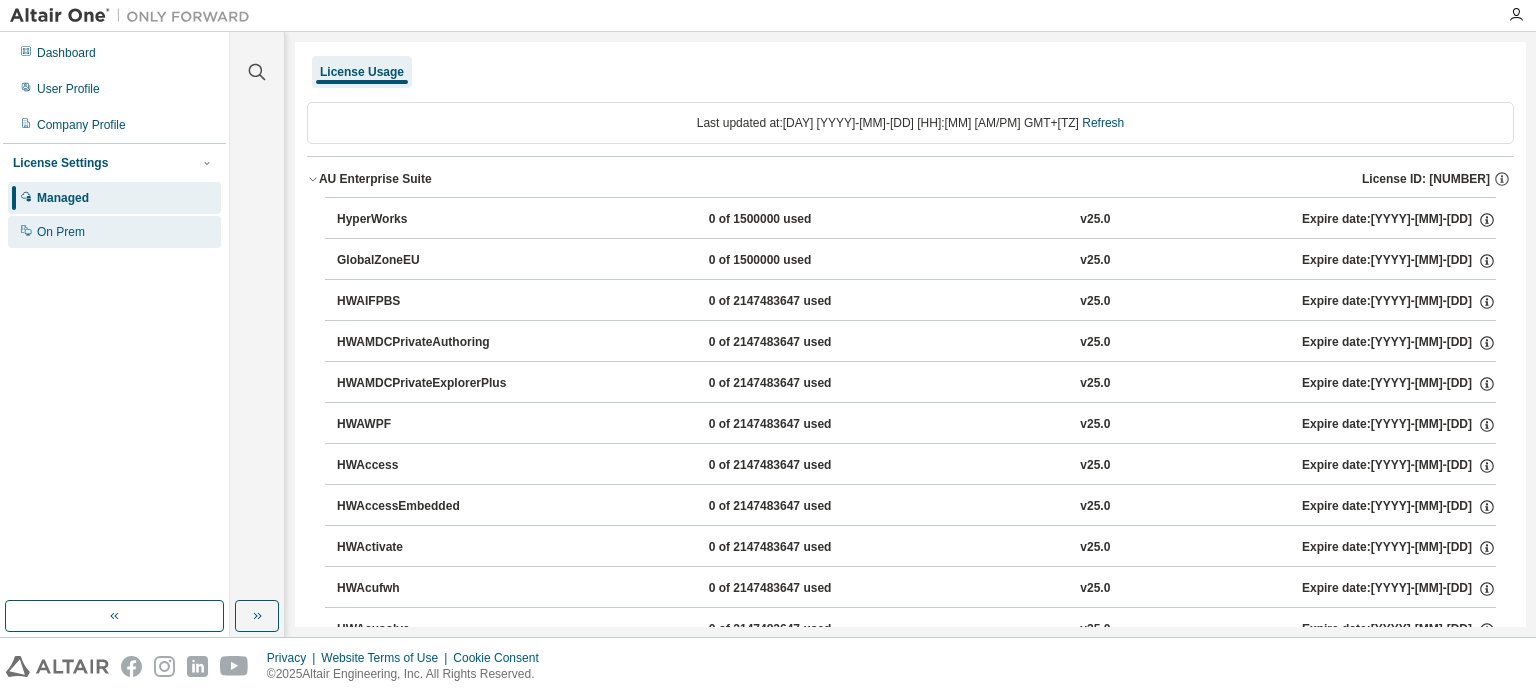 click on "On Prem" at bounding box center [114, 232] 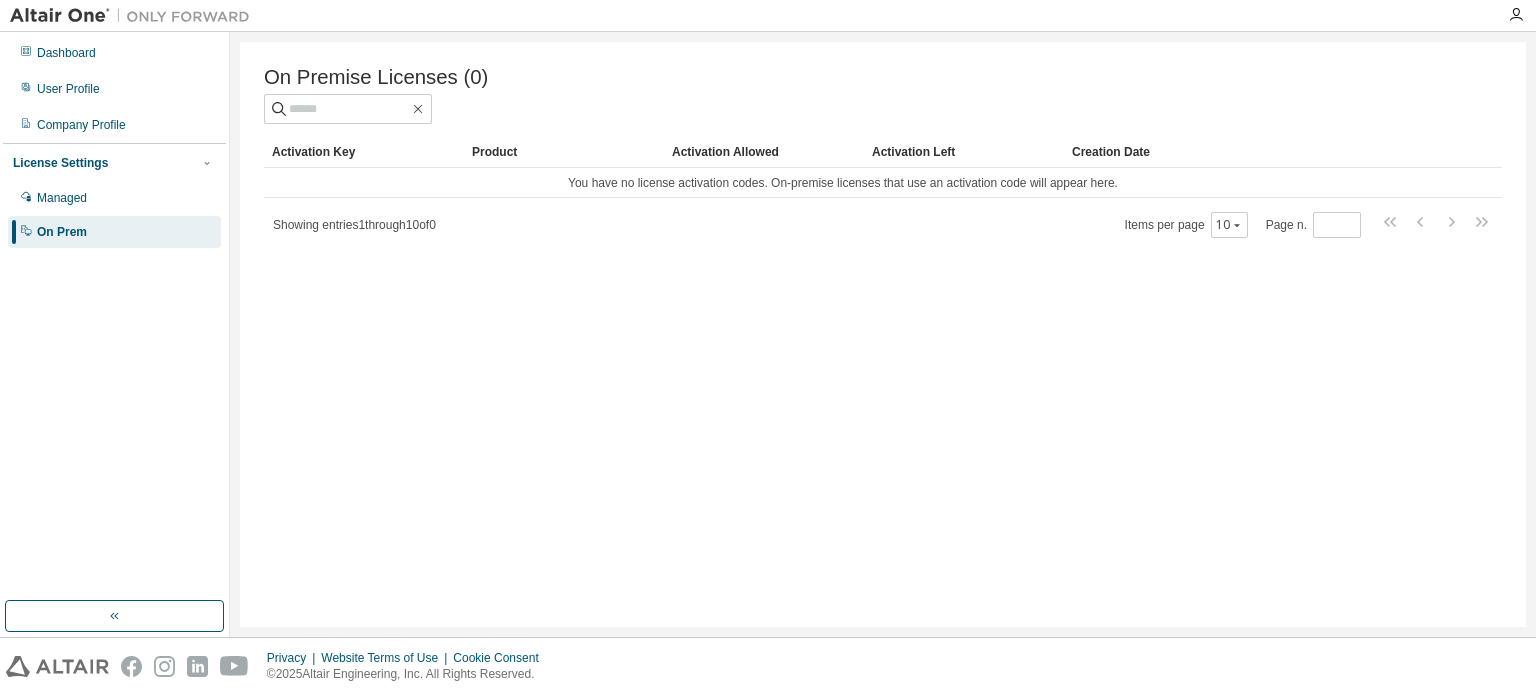 drag, startPoint x: 307, startPoint y: 228, endPoint x: 368, endPoint y: 229, distance: 61.008198 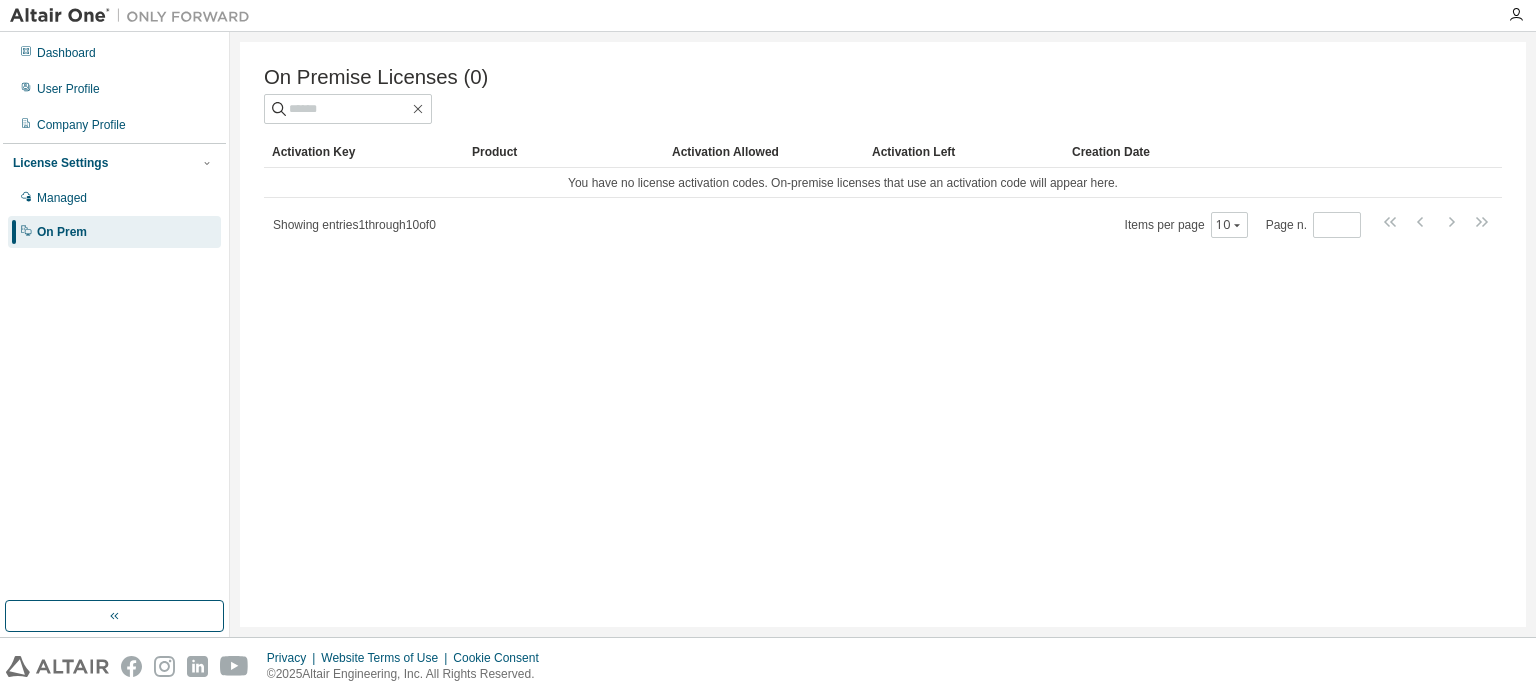 click on "Showing entries  1  through  10  of  0 Items per page 10 Page n. *" at bounding box center (883, 224) 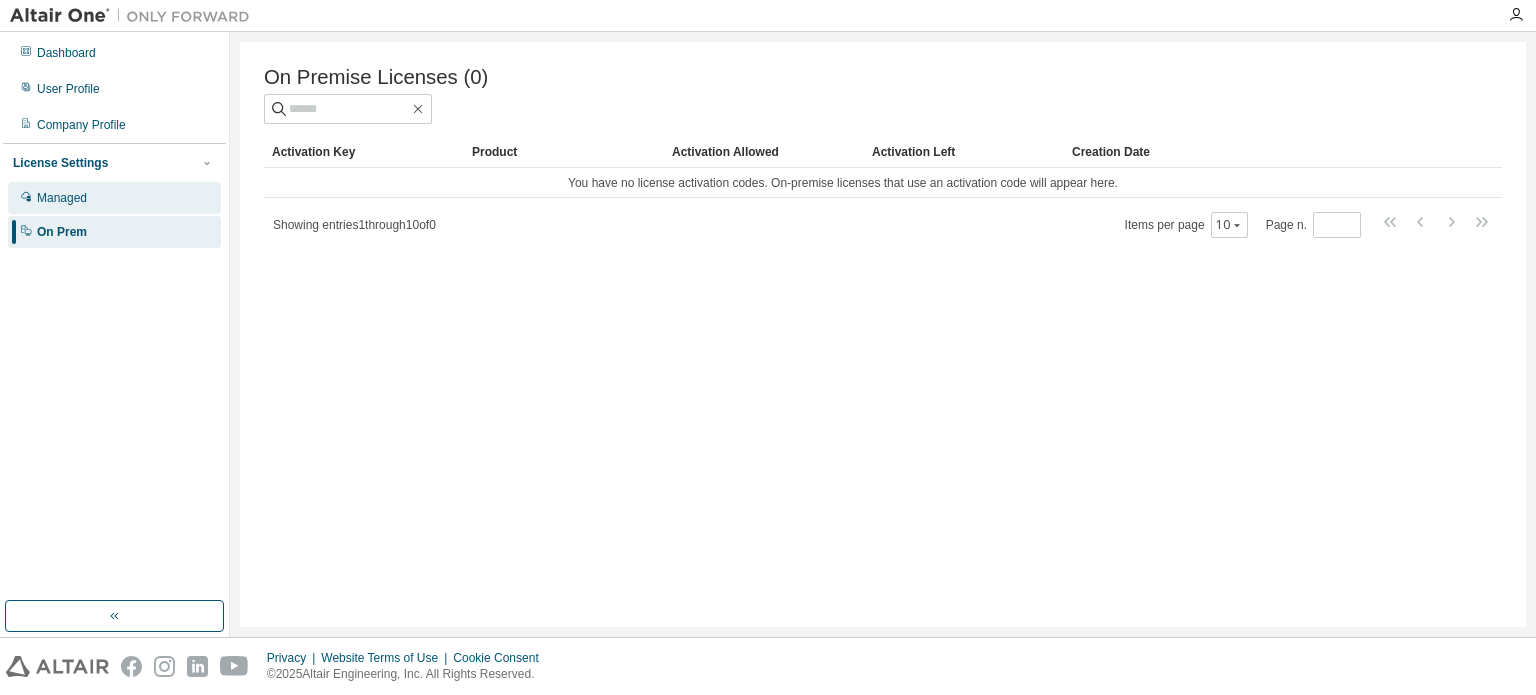 click on "Managed" at bounding box center (114, 198) 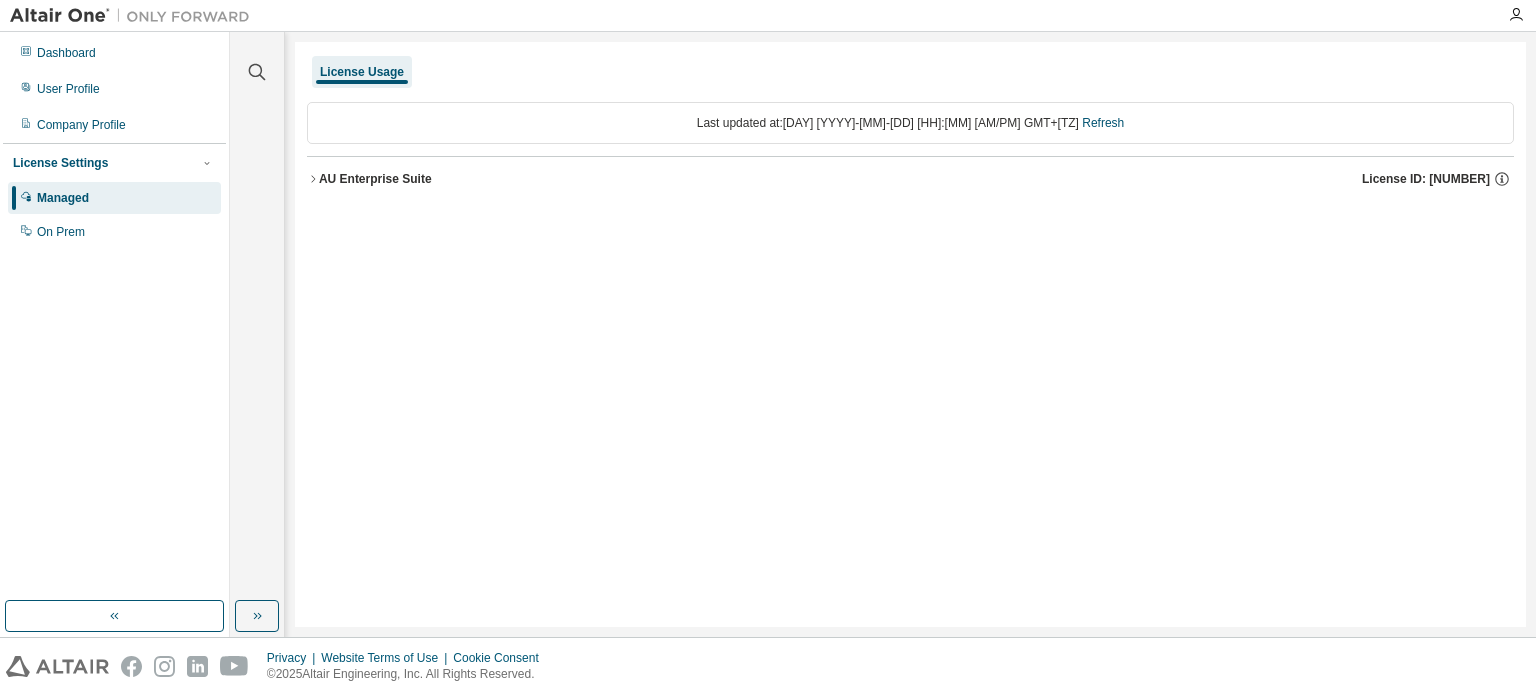 click 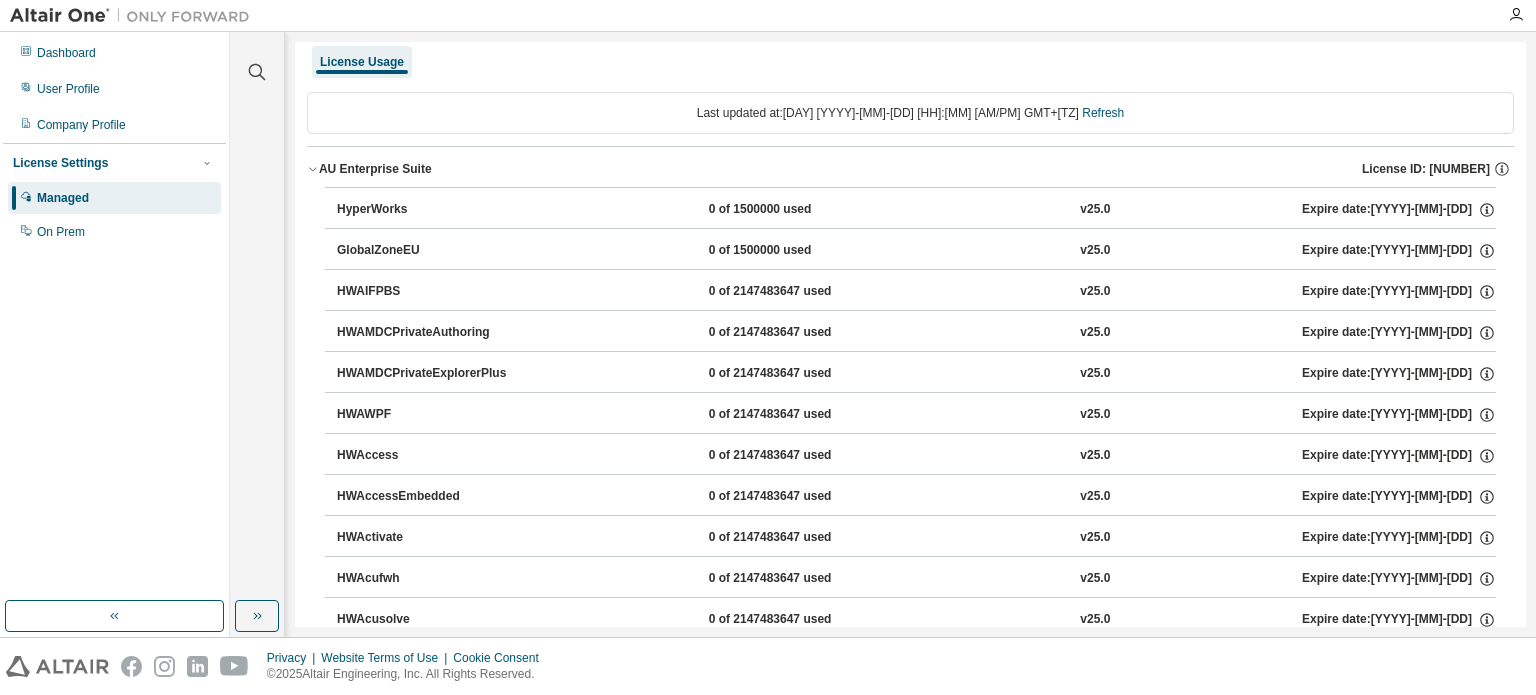 scroll, scrollTop: 0, scrollLeft: 0, axis: both 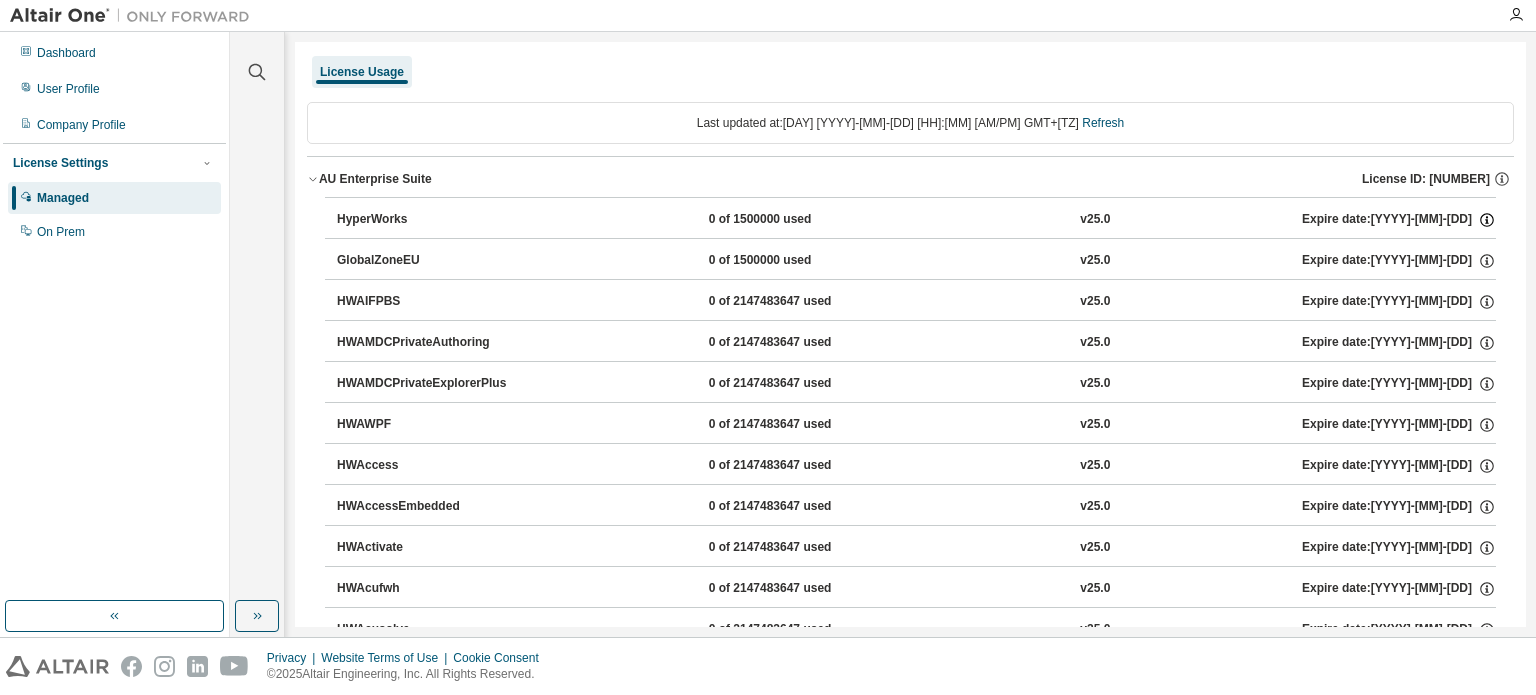 click 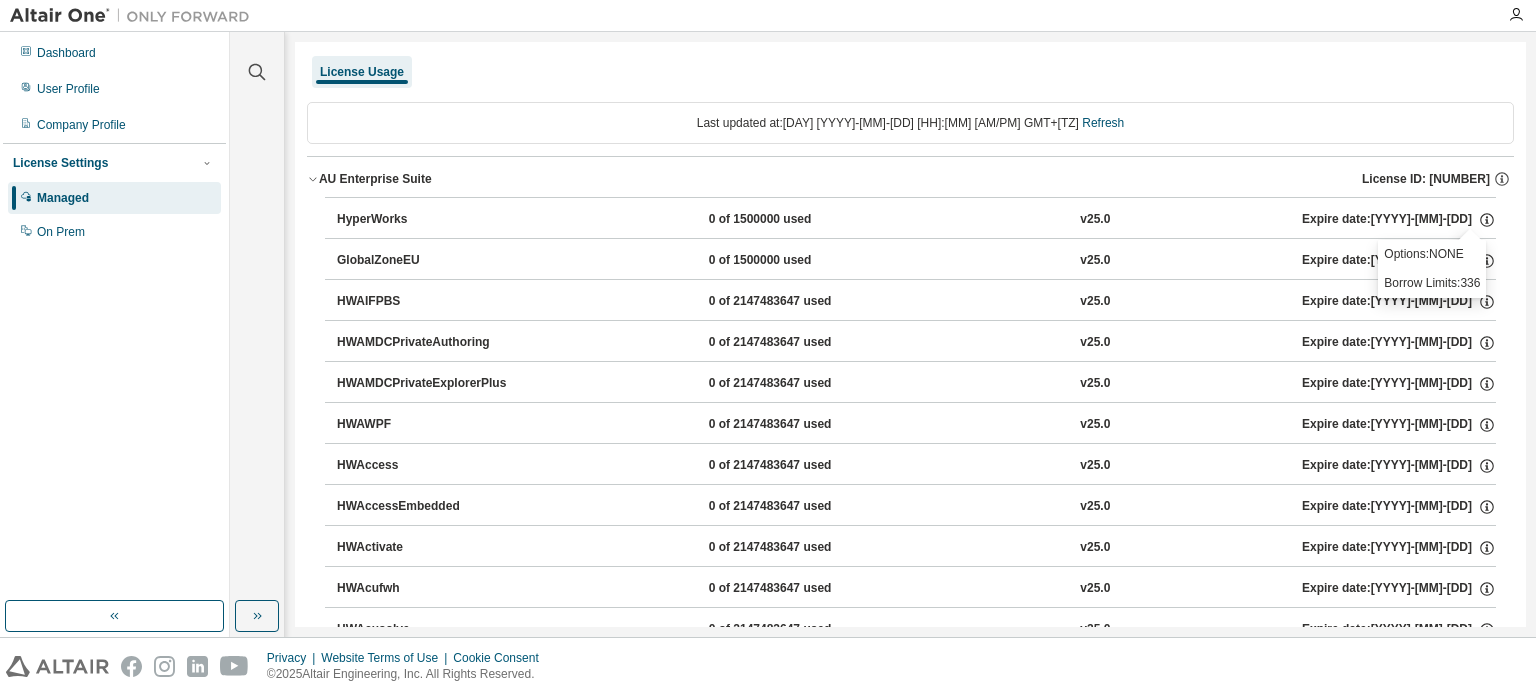 click on "HyperWorks 0 of 1500000 used v25.0 Expire date:  [YYYY]-[MM]-[DD]" at bounding box center (916, 220) 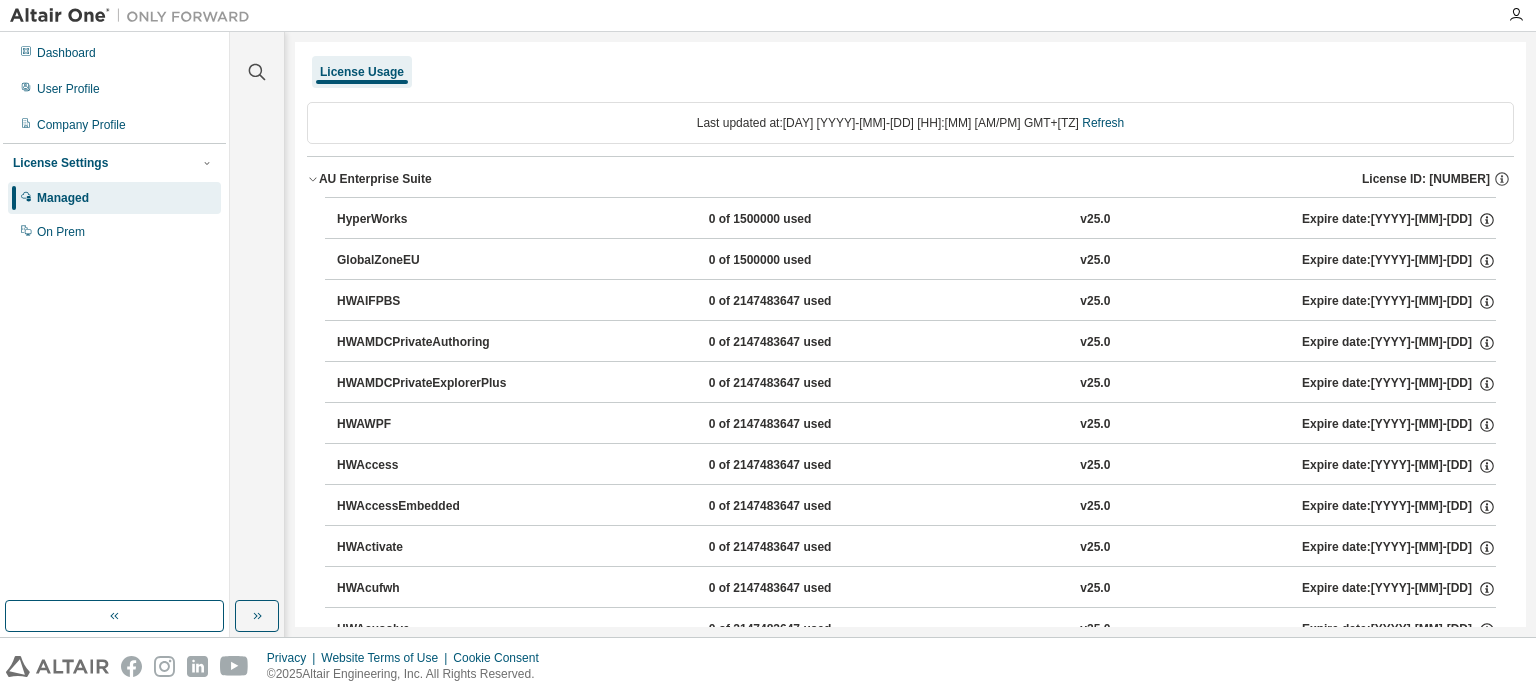 click on "HyperWorks" at bounding box center [427, 220] 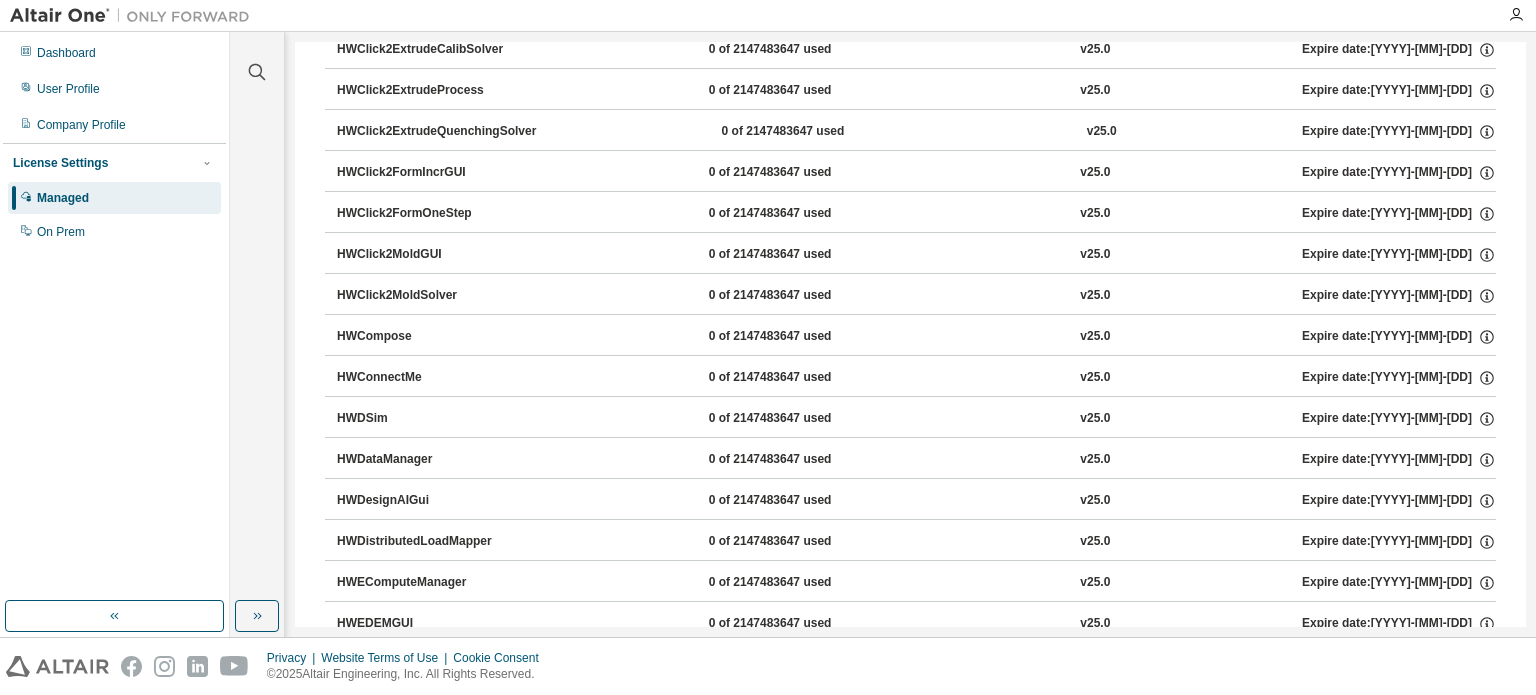 click on "HWConnectMe" at bounding box center (427, 378) 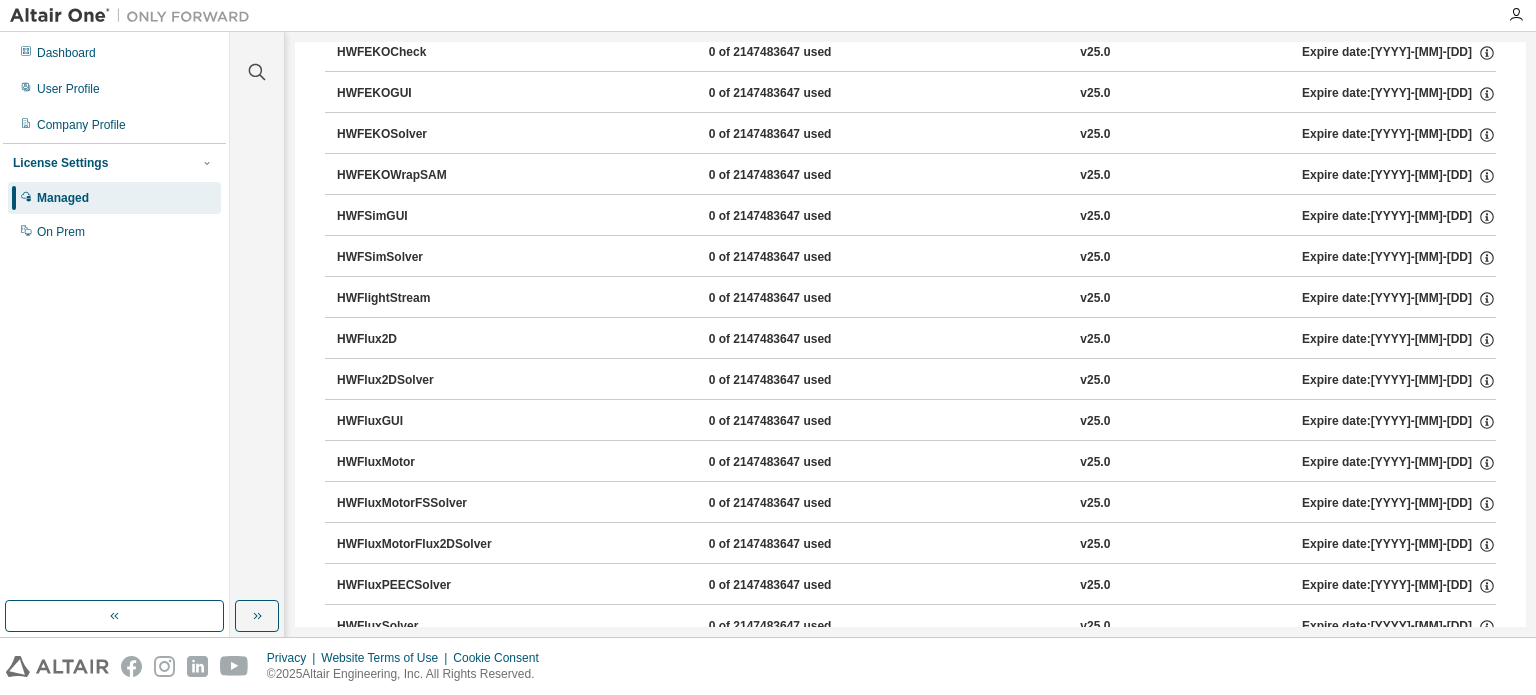 scroll, scrollTop: 3300, scrollLeft: 0, axis: vertical 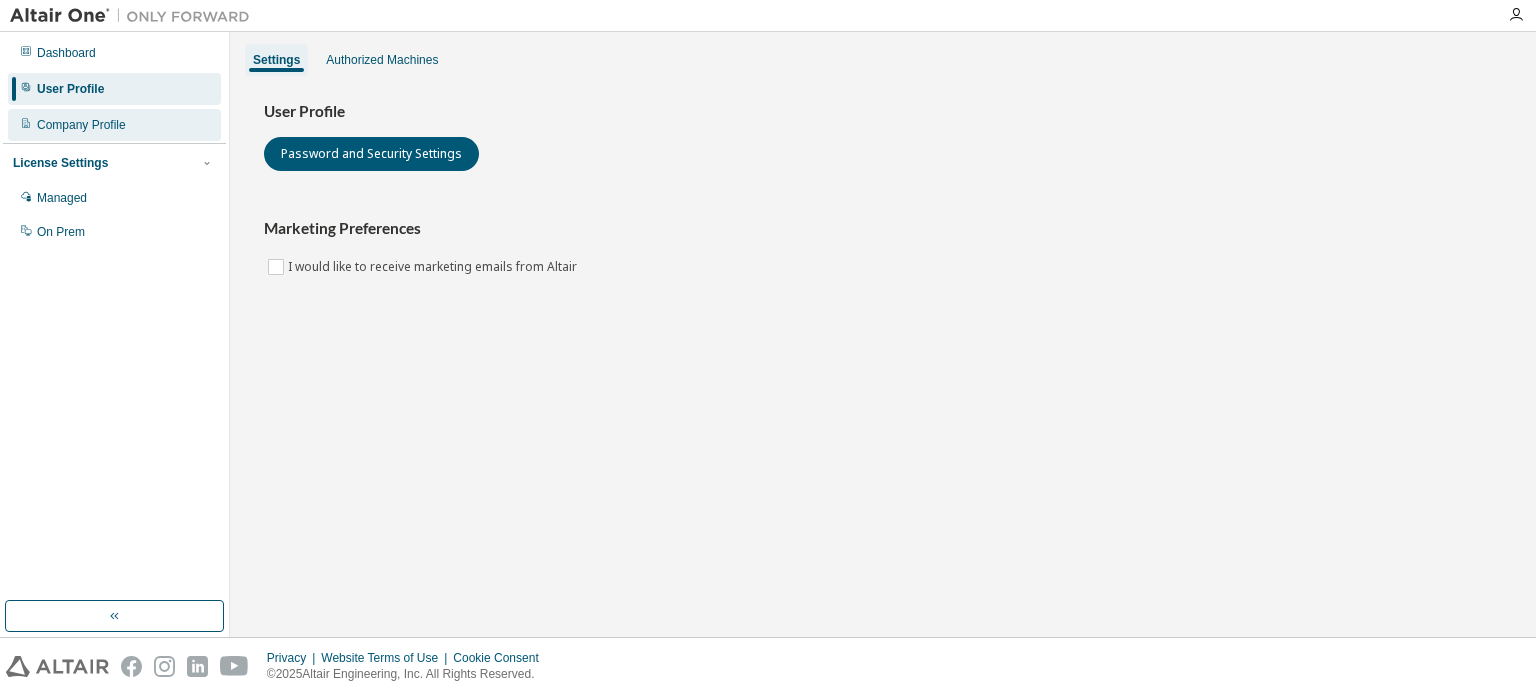 click on "Company Profile" at bounding box center [114, 125] 